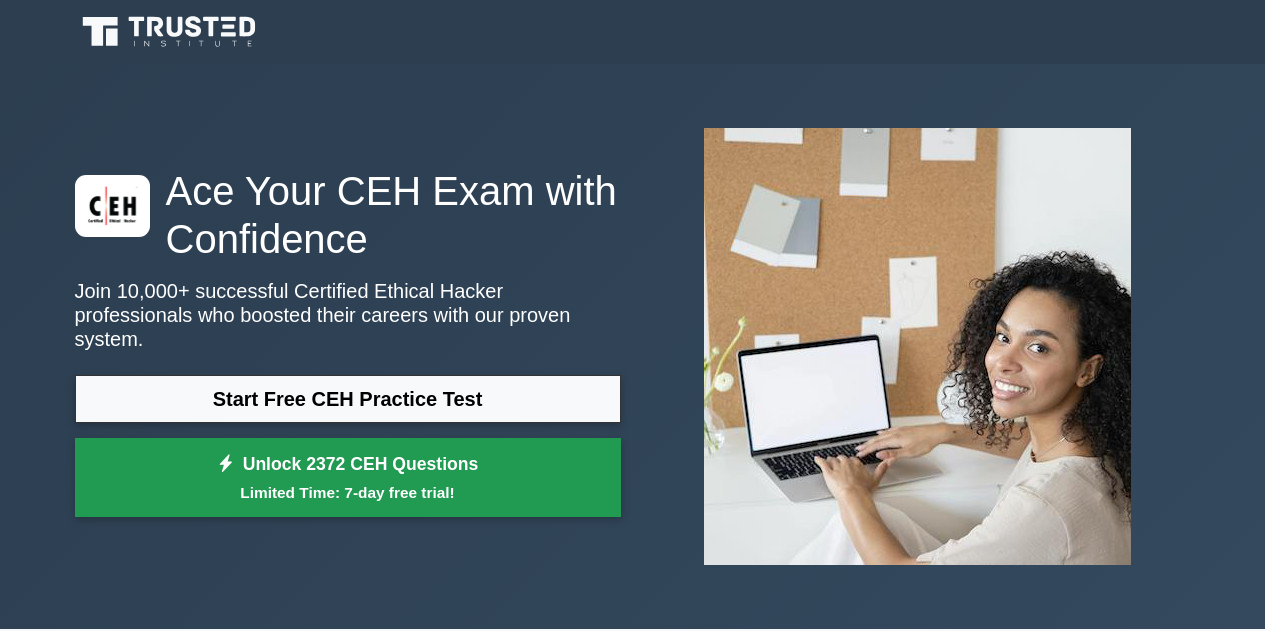 scroll, scrollTop: 0, scrollLeft: 0, axis: both 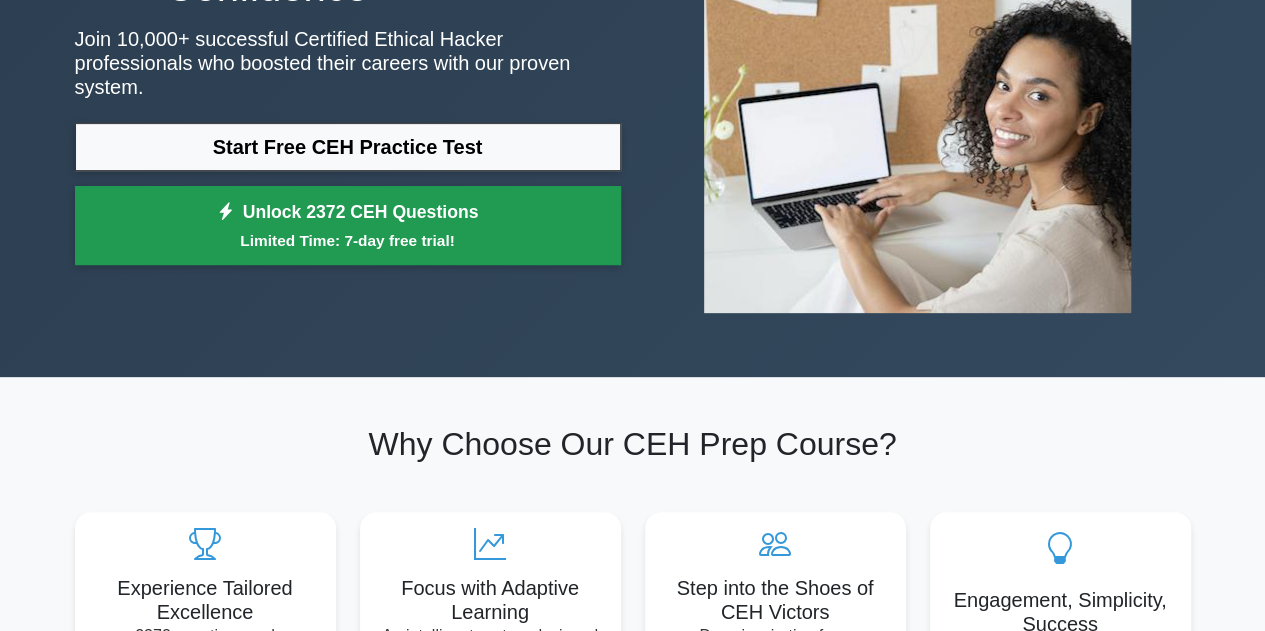 click on "Unlock 2372 CEH Questions
Limited Time: 7-day free trial!" at bounding box center (348, 226) 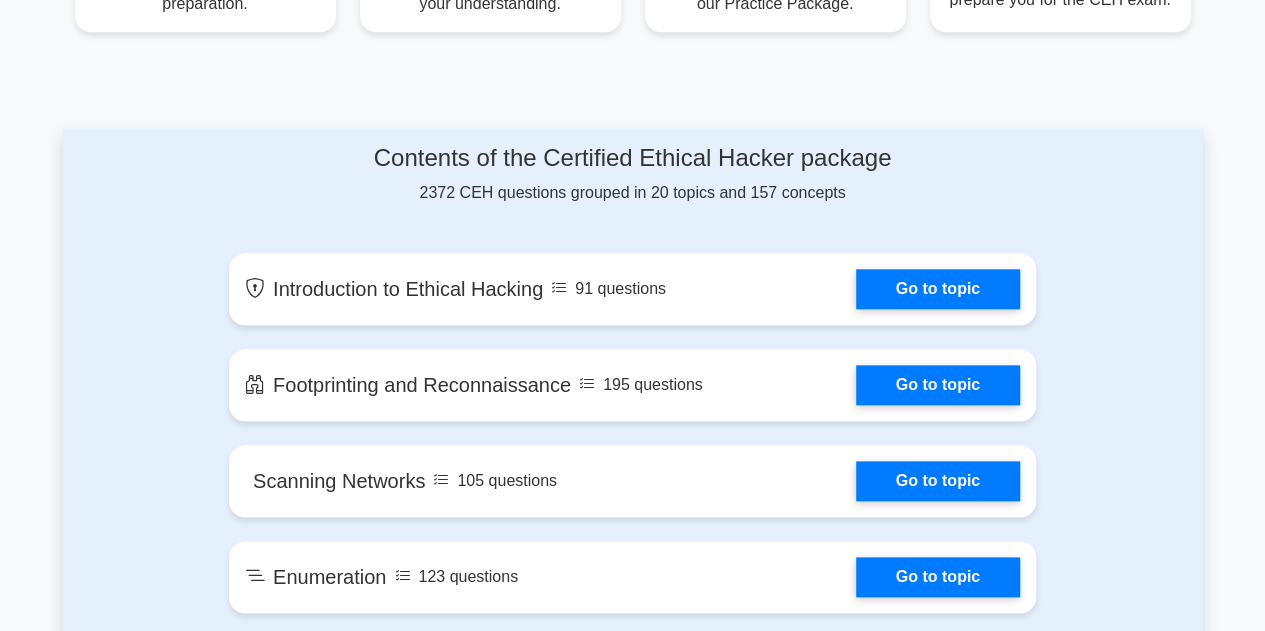 scroll, scrollTop: 958, scrollLeft: 0, axis: vertical 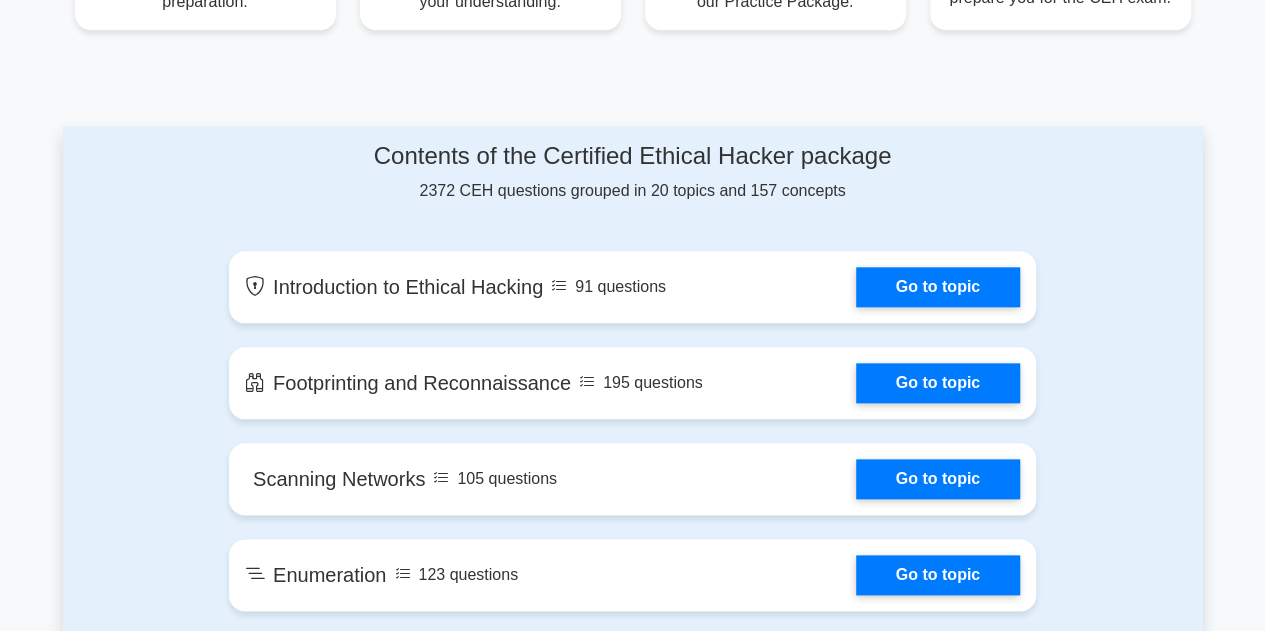 click on "Go to topic" at bounding box center [938, 287] 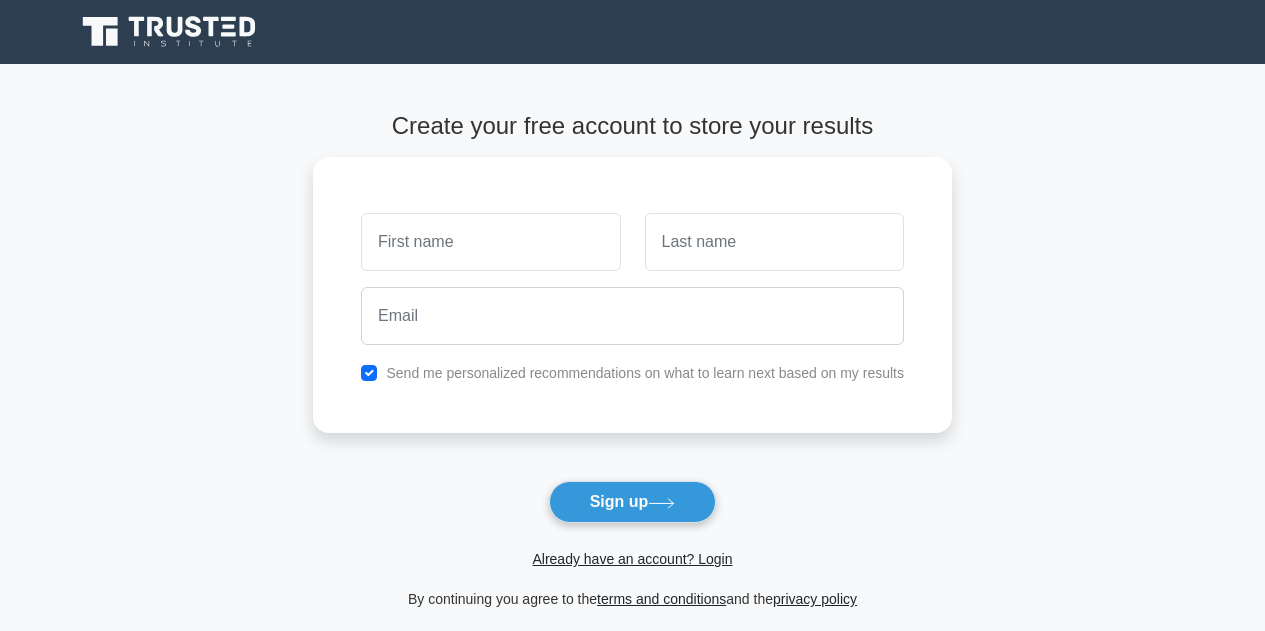 scroll, scrollTop: 0, scrollLeft: 0, axis: both 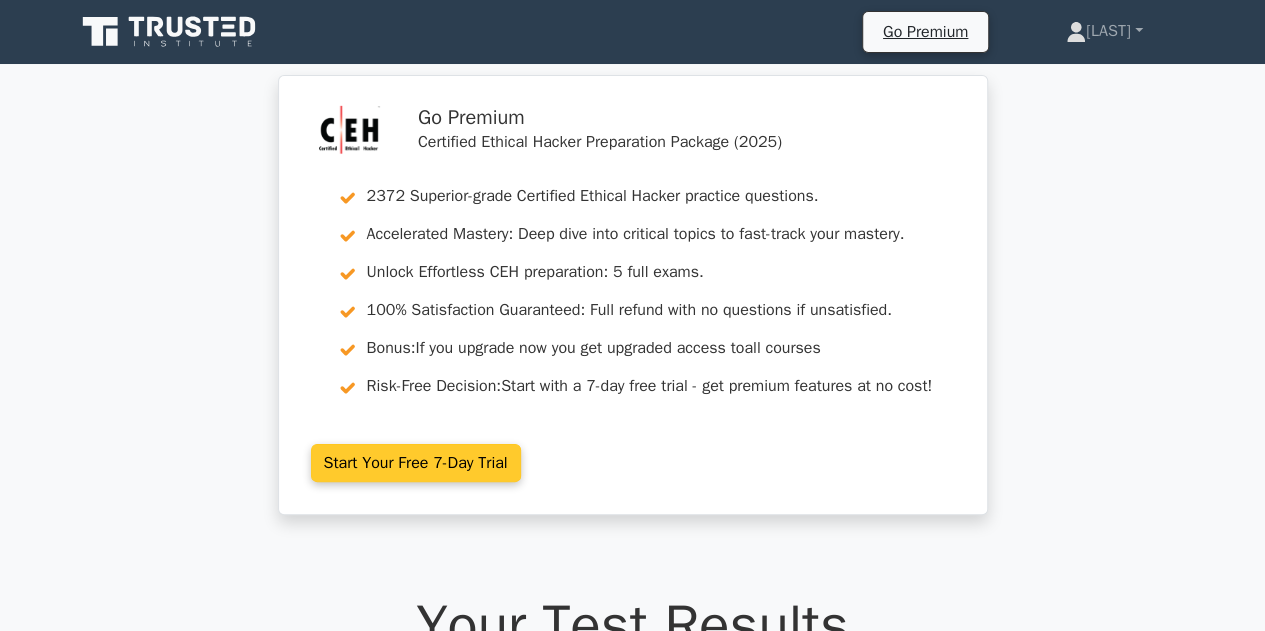 click on "Start Your Free 7-Day Trial" at bounding box center [416, 463] 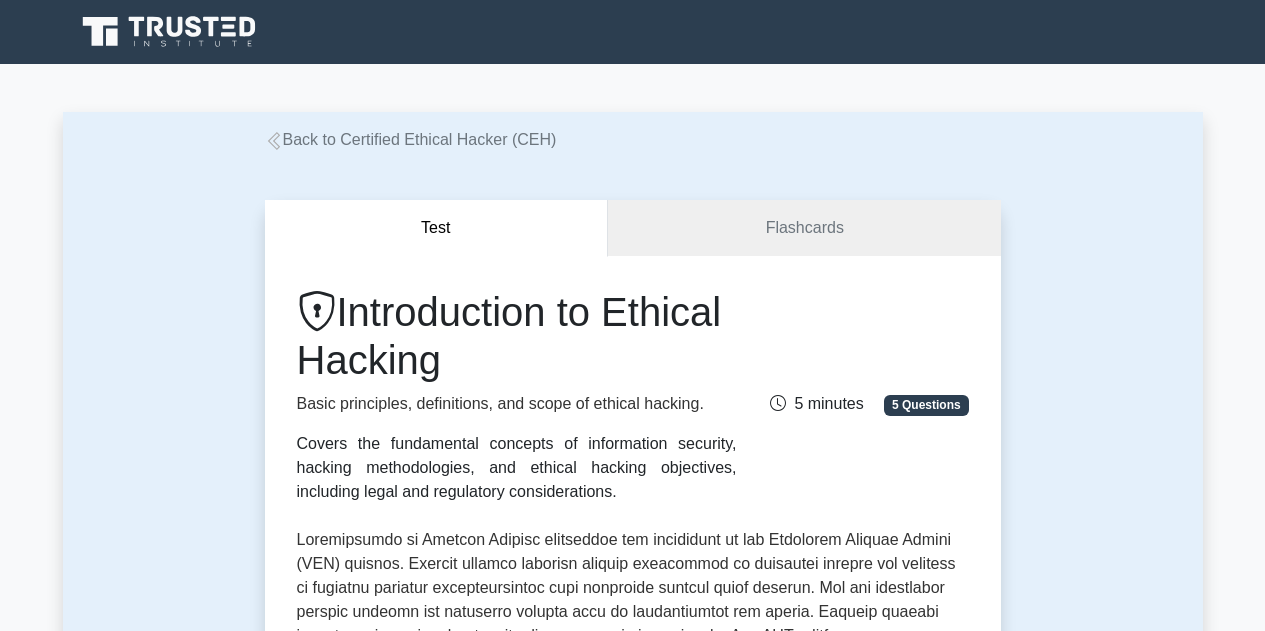 scroll, scrollTop: 0, scrollLeft: 0, axis: both 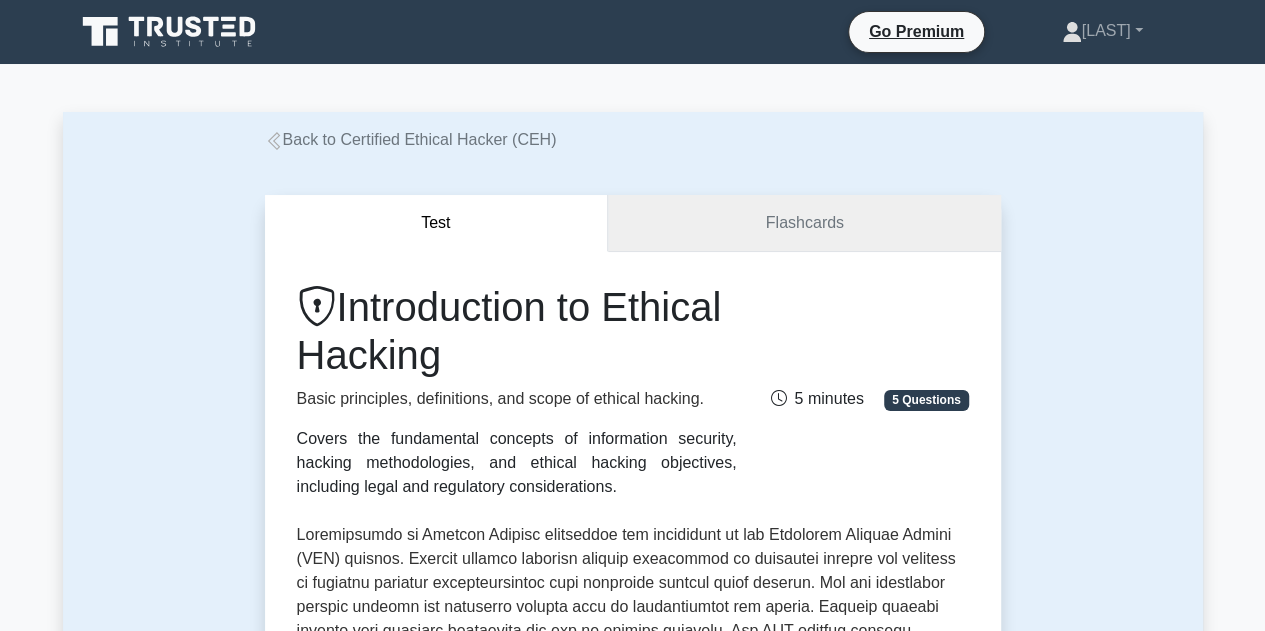 click on "Flashcards" at bounding box center (804, 223) 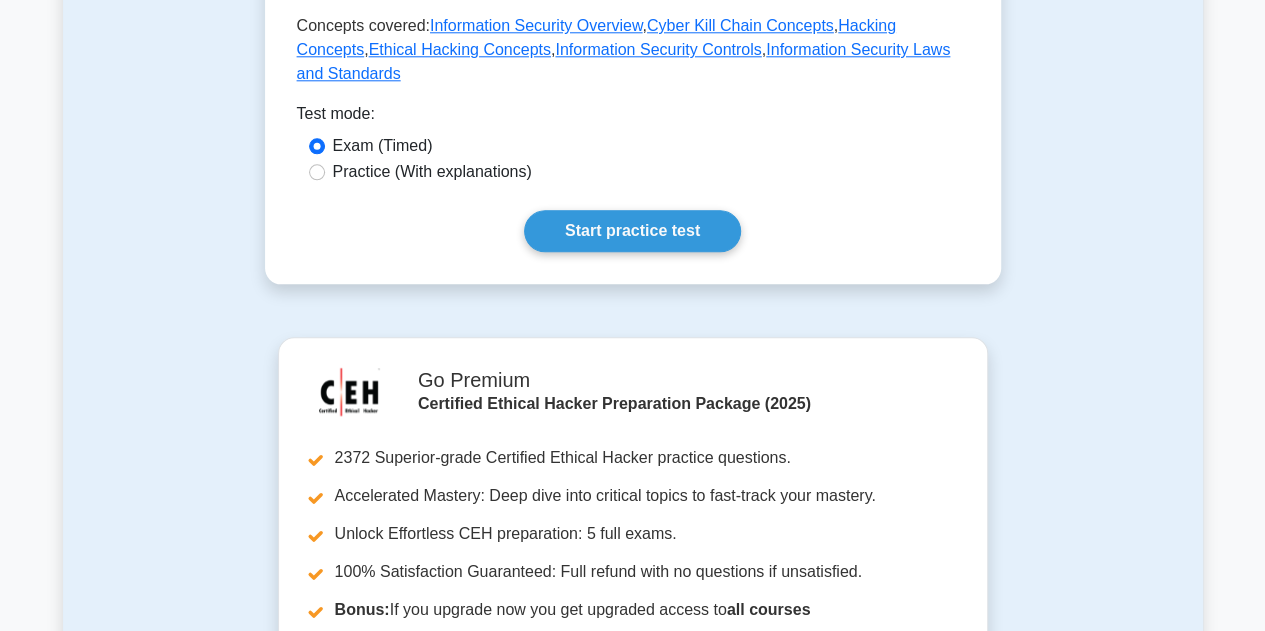 scroll, scrollTop: 1076, scrollLeft: 0, axis: vertical 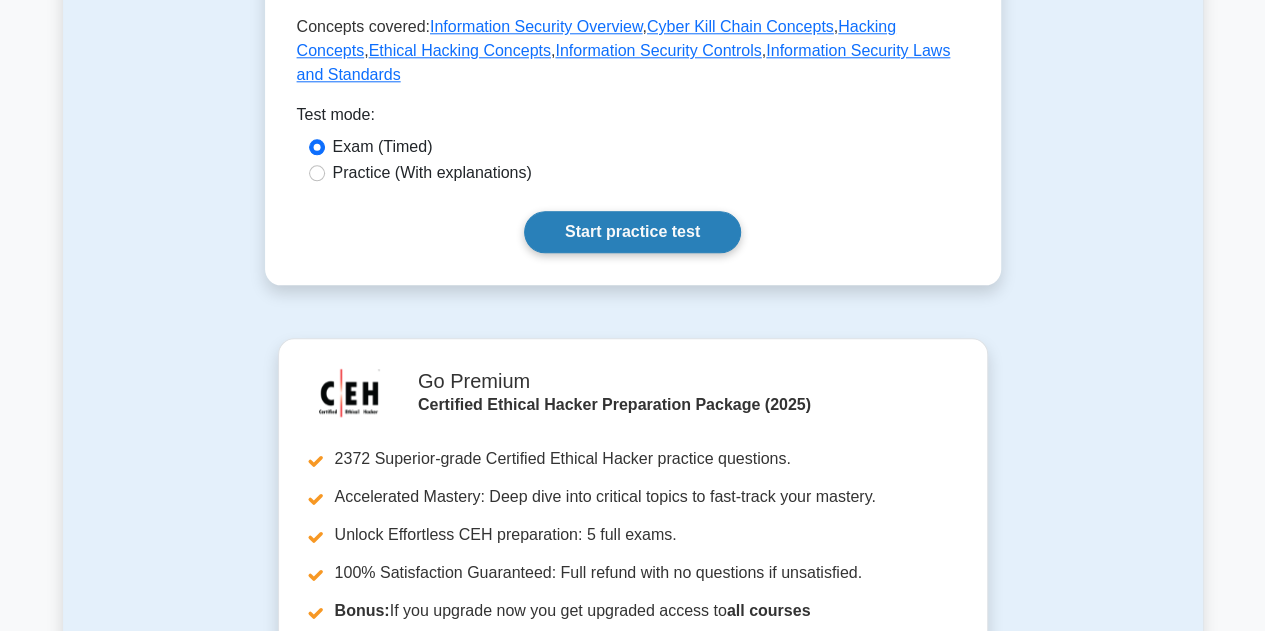 click on "Start practice test" at bounding box center (632, 232) 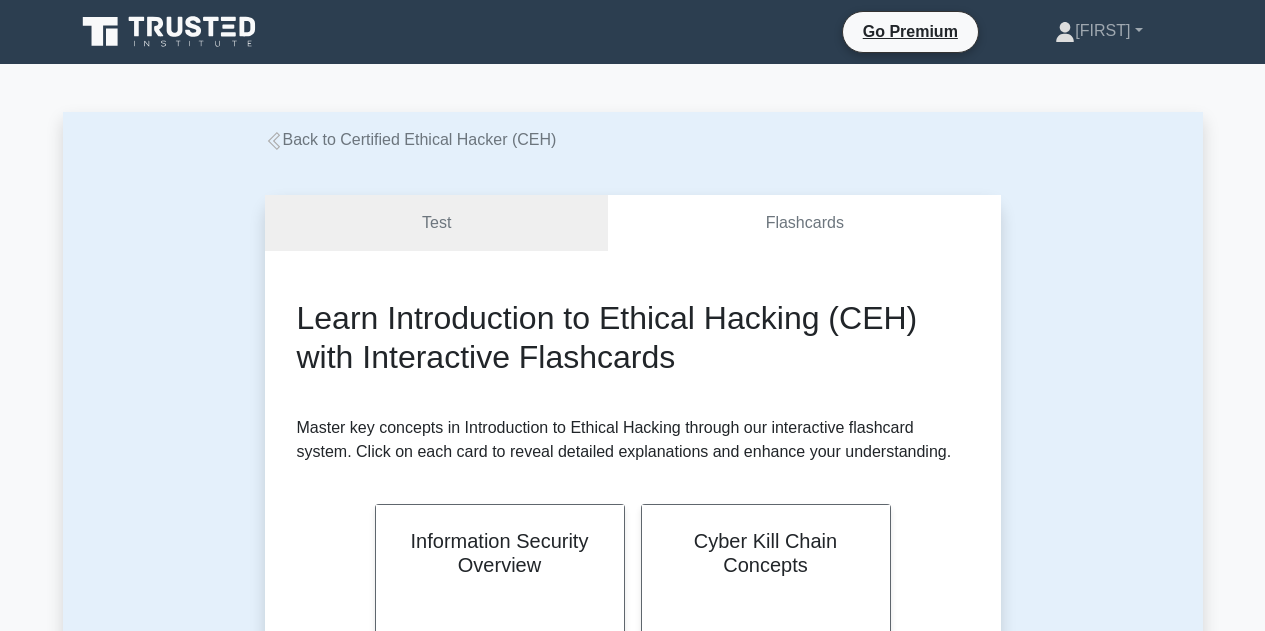 scroll, scrollTop: 0, scrollLeft: 0, axis: both 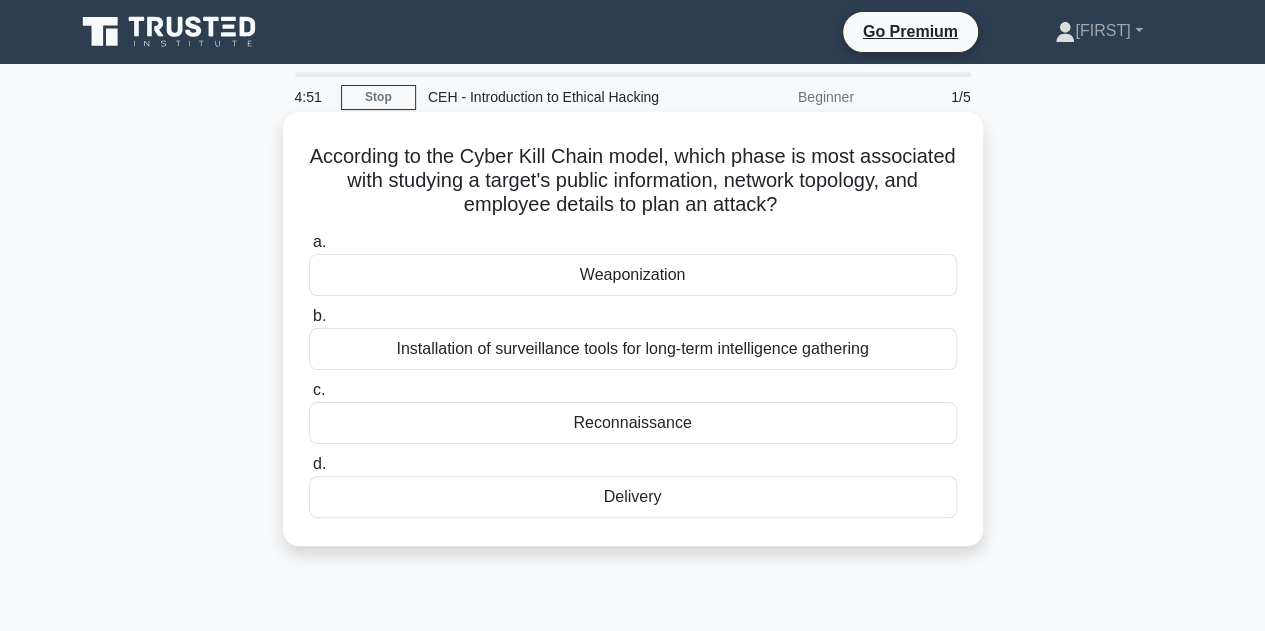 click on "Reconnaissance" at bounding box center (633, 423) 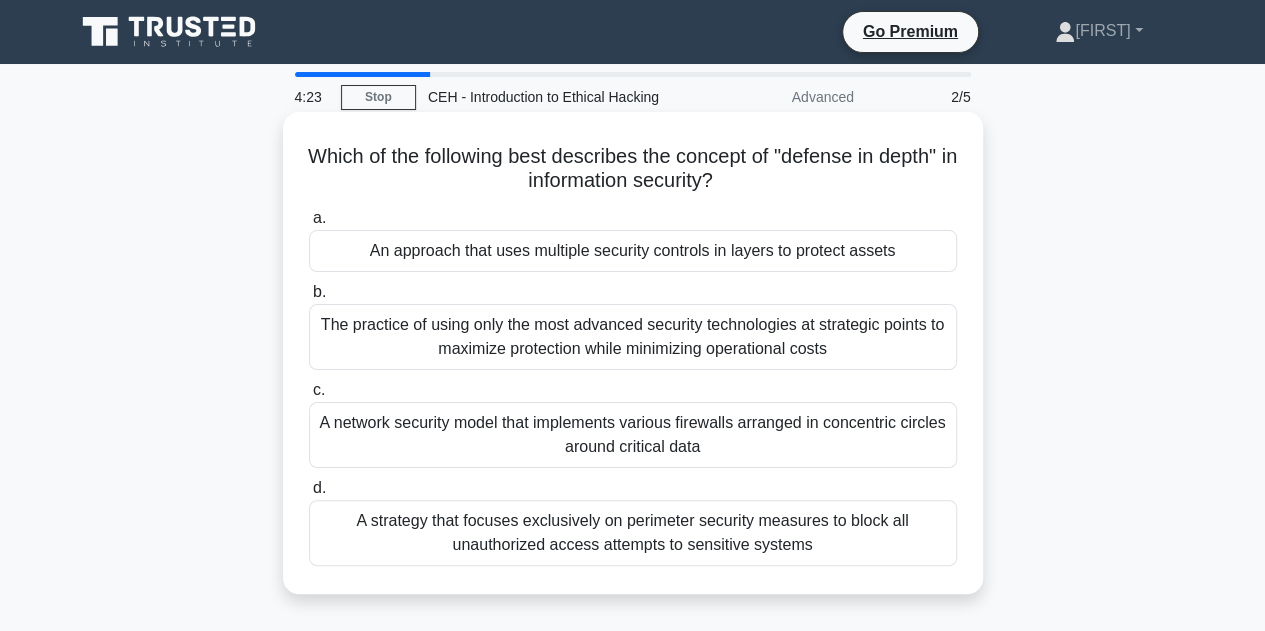 click on "a.
An approach that uses multiple security controls in layers to protect assets
b.
c.
d." at bounding box center [633, 386] 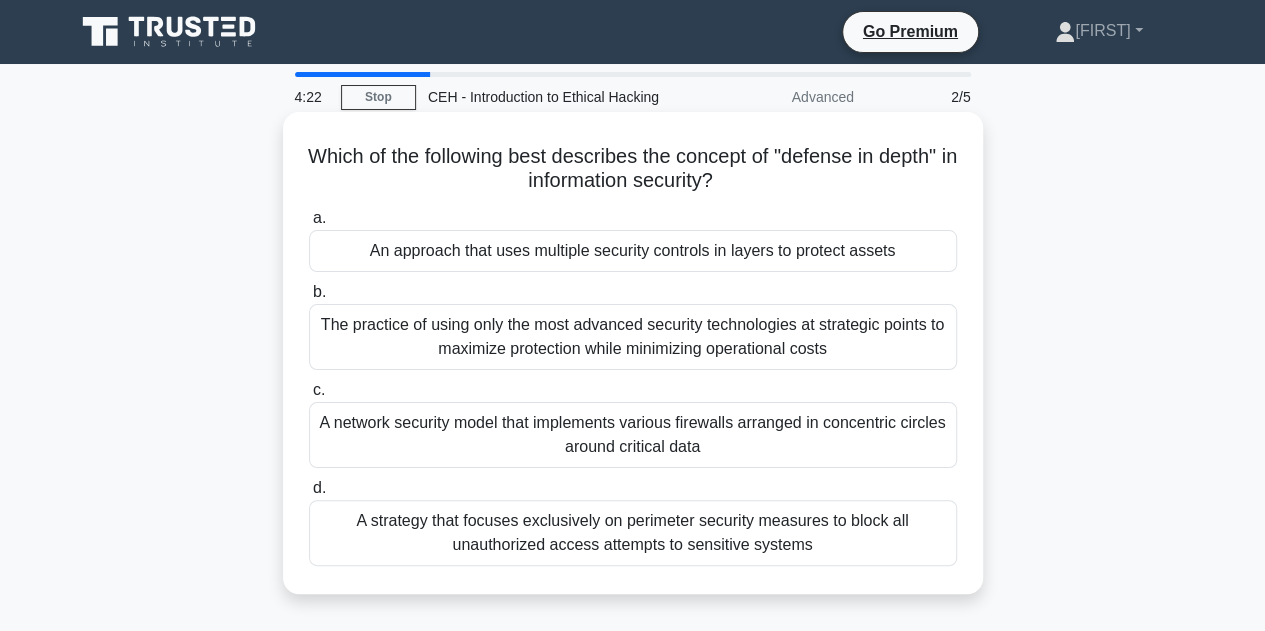 click on "An approach that uses multiple security controls in layers to protect assets" at bounding box center (633, 251) 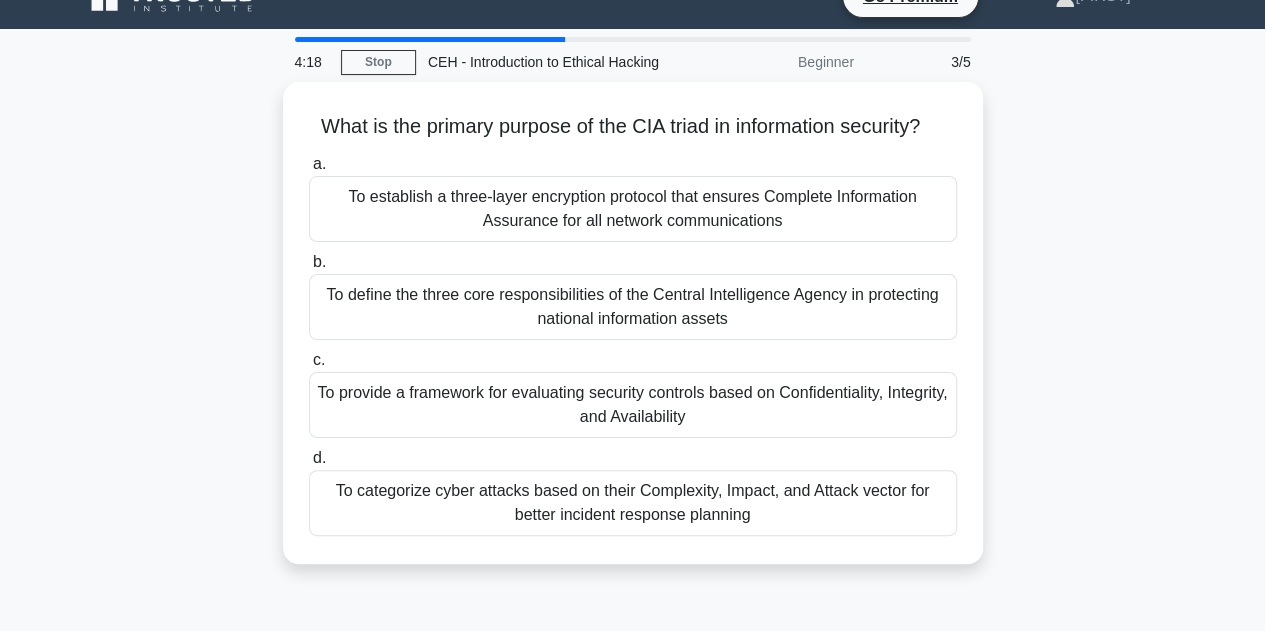scroll, scrollTop: 49, scrollLeft: 0, axis: vertical 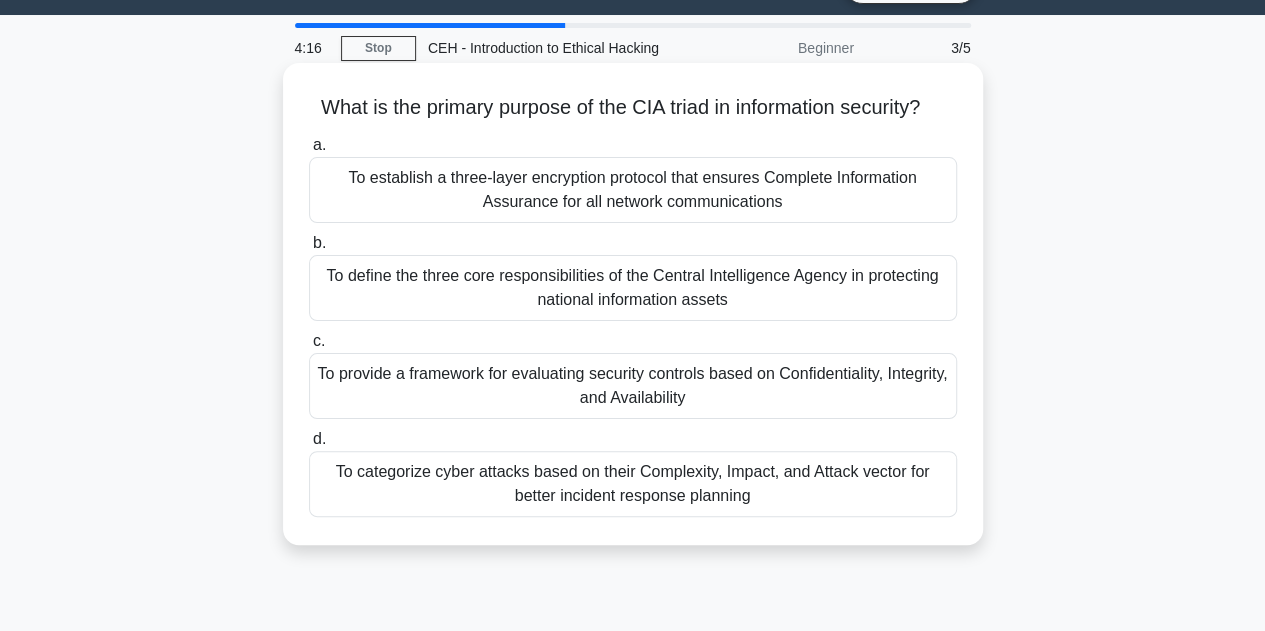 click on "To provide a framework for evaluating security controls based on Confidentiality, Integrity, and Availability" at bounding box center (633, 386) 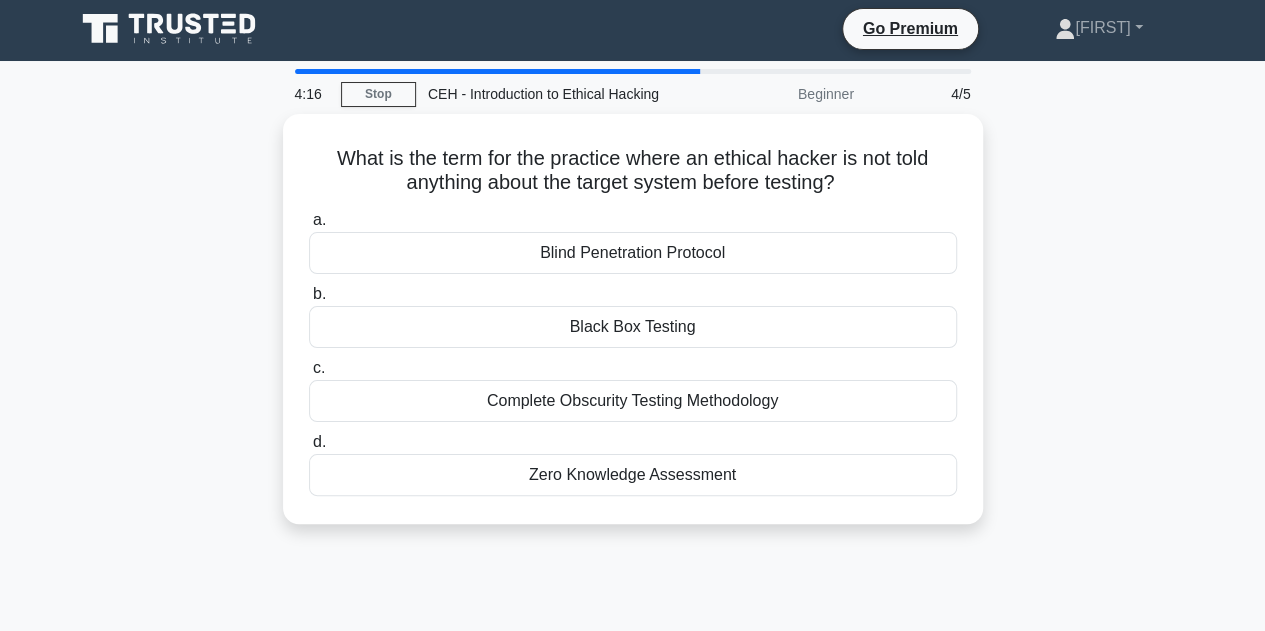 scroll, scrollTop: 0, scrollLeft: 0, axis: both 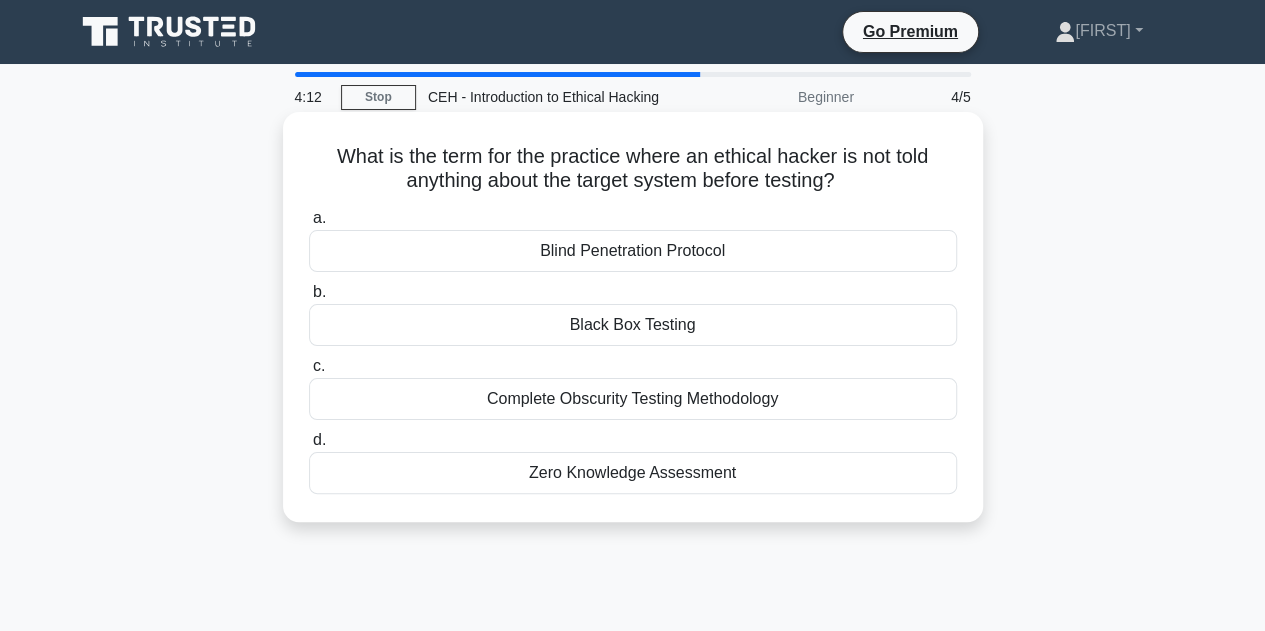 click on "Black Box Testing" at bounding box center (633, 325) 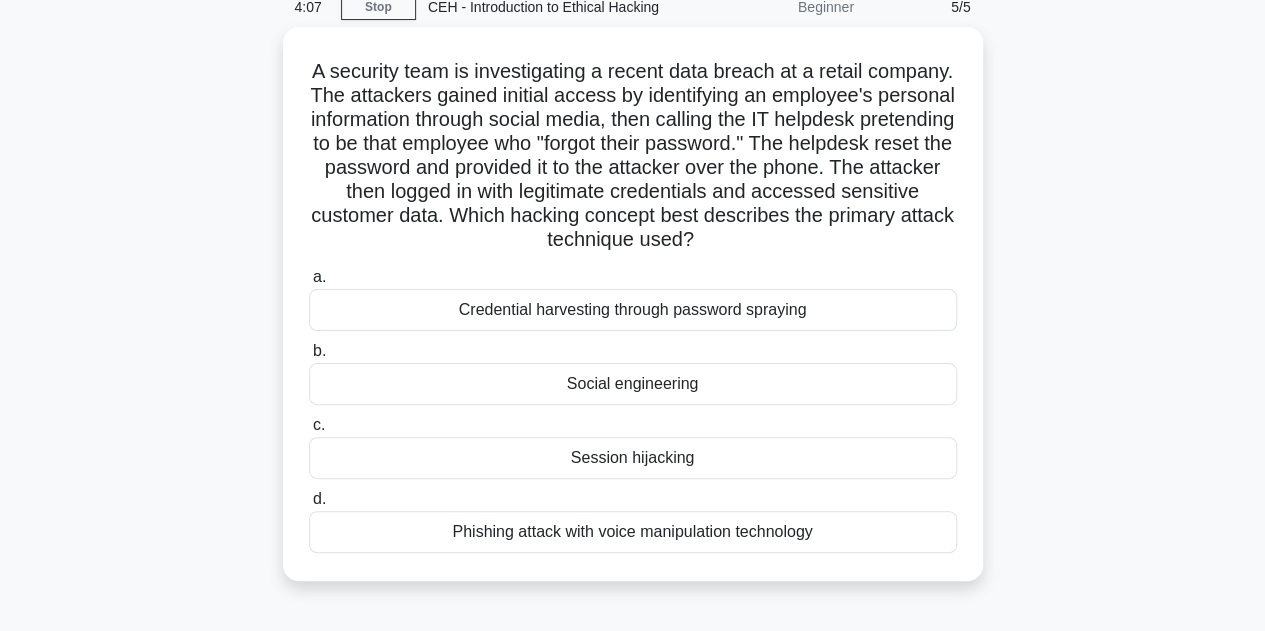 scroll, scrollTop: 94, scrollLeft: 0, axis: vertical 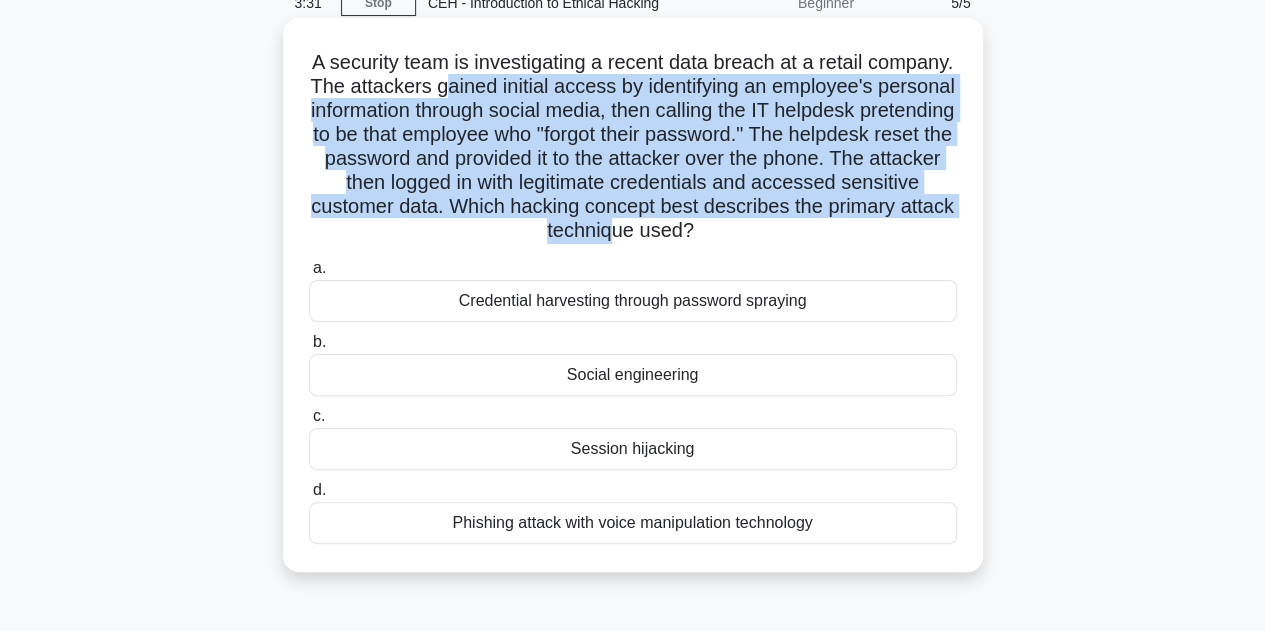 drag, startPoint x: 588, startPoint y: 84, endPoint x: 808, endPoint y: 228, distance: 262.93726 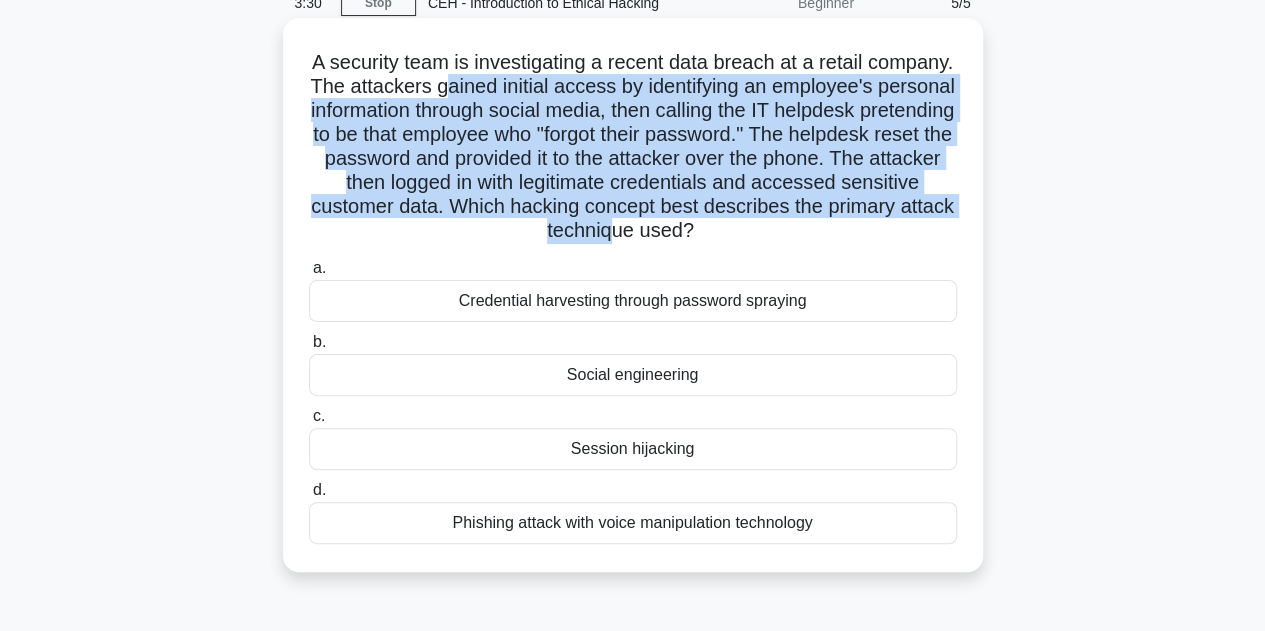 click on "A security team is investigating a recent data breach at a retail company. The attackers gained initial access by identifying an employee's personal information through social media, then calling the IT helpdesk pretending to be that employee who "forgot their password." The helpdesk reset the password and provided it to the attacker over the phone. The attacker then logged in with legitimate credentials and accessed sensitive customer data. Which hacking concept best describes the primary attack technique used?
.spinner_0XTQ{transform-origin:center;animation:spinner_y6GP .75s linear infinite}@keyframes spinner_y6GP{100%{transform:rotate(360deg)}}" at bounding box center [633, 147] 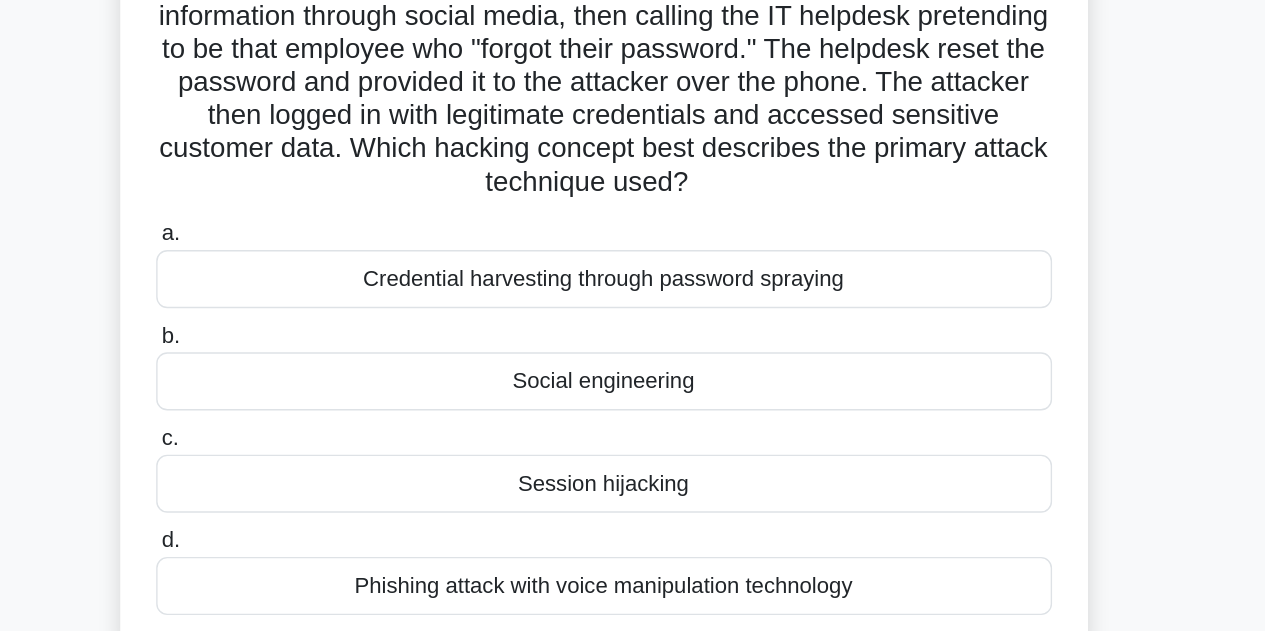 scroll, scrollTop: 77, scrollLeft: 0, axis: vertical 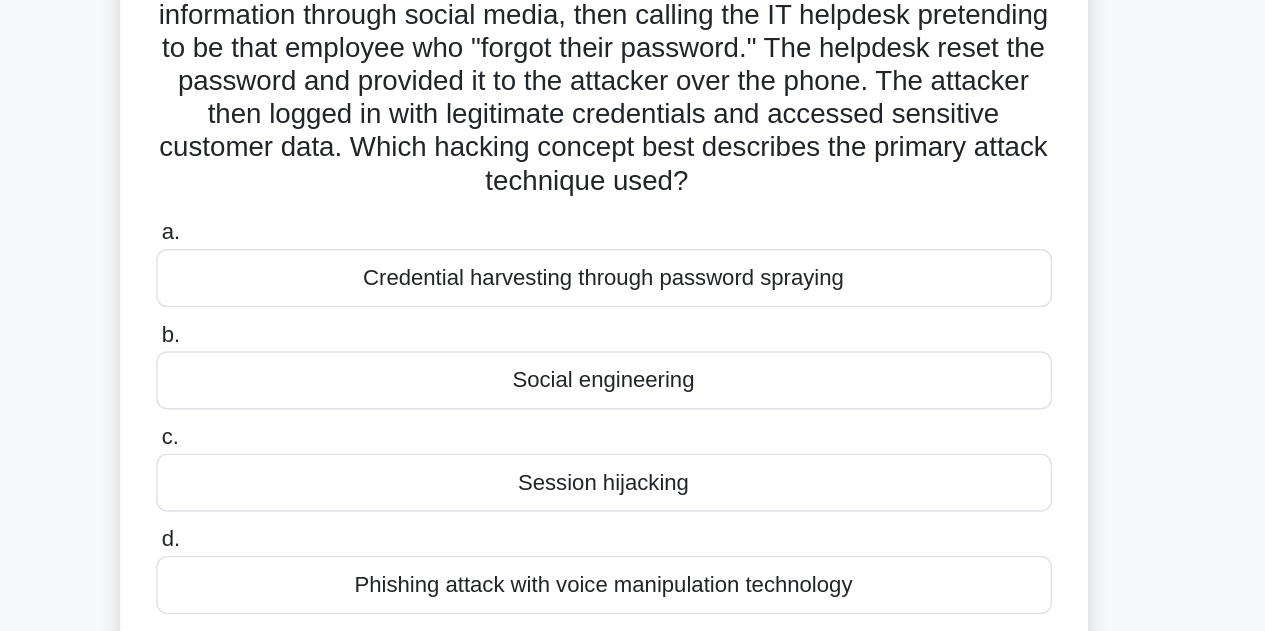 click on "Credential harvesting through password spraying" at bounding box center [633, 318] 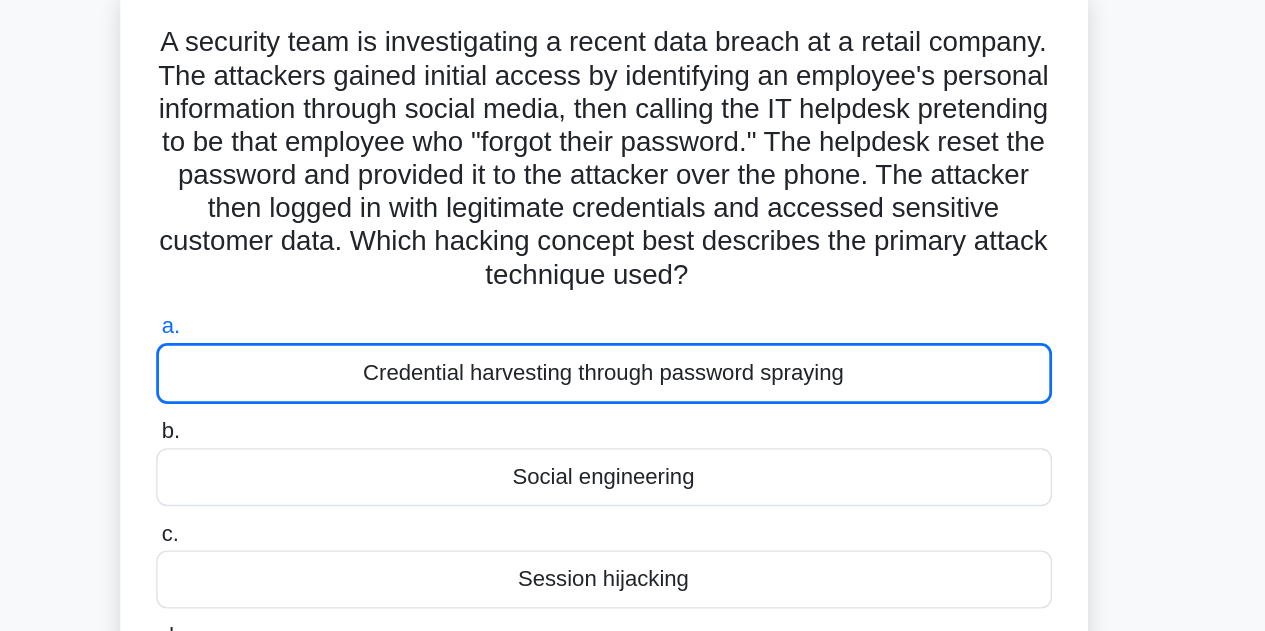 scroll, scrollTop: 113, scrollLeft: 0, axis: vertical 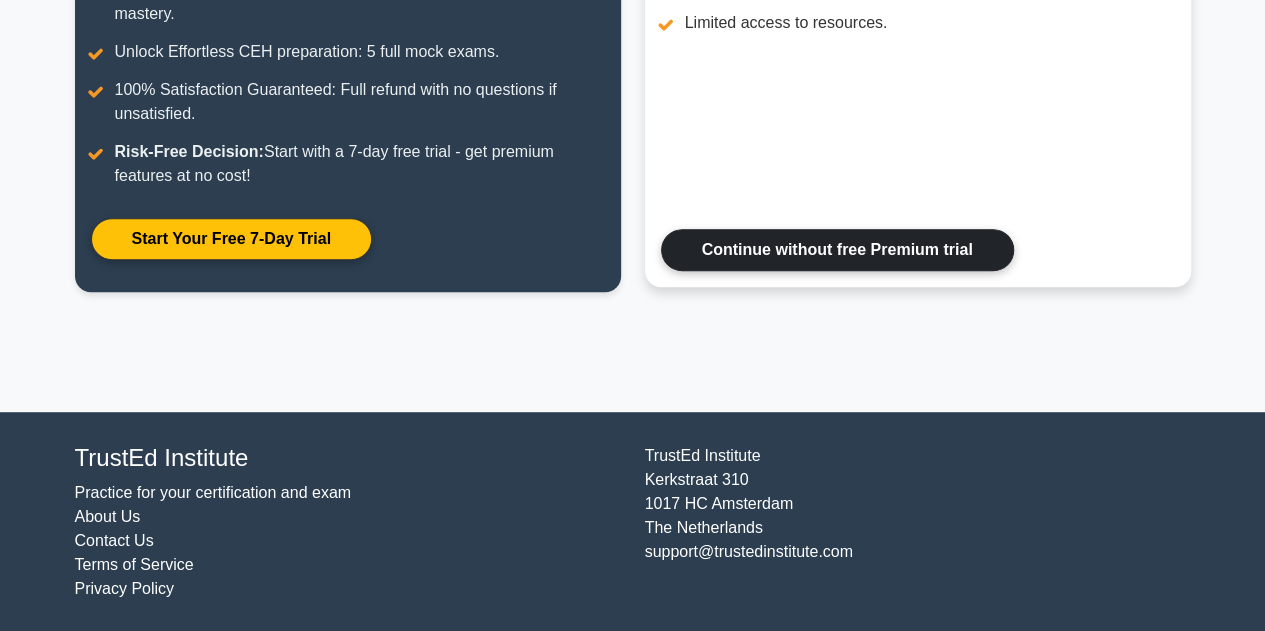 click on "Continue without free Premium trial" at bounding box center [837, 250] 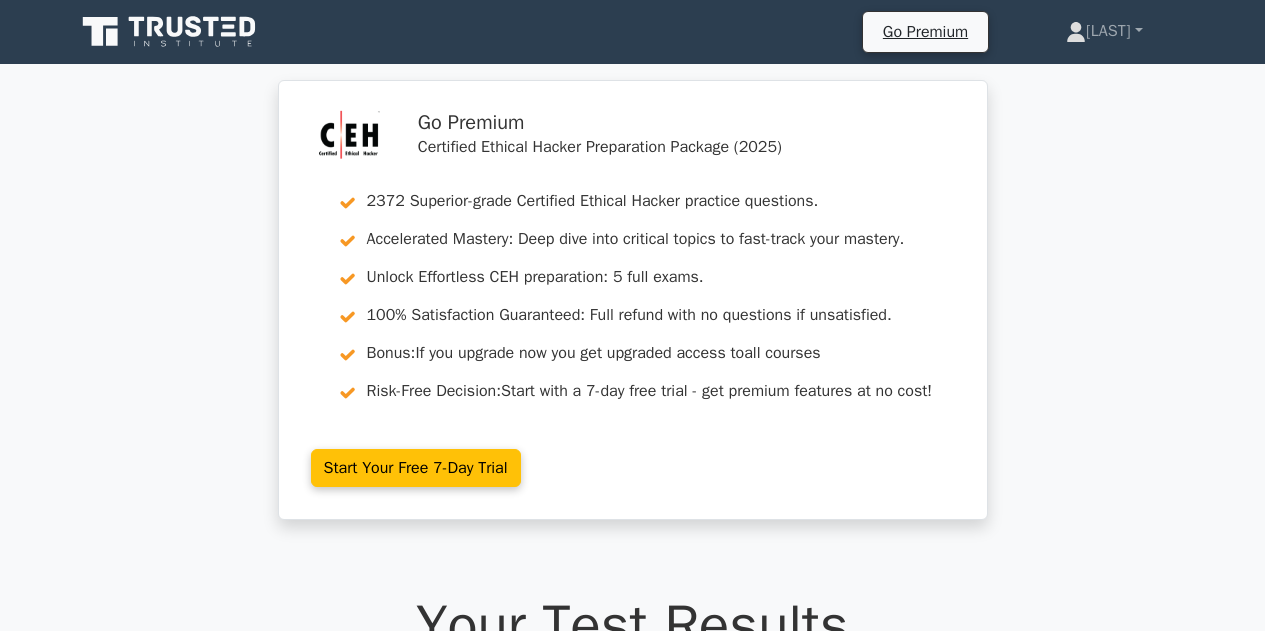 scroll, scrollTop: 0, scrollLeft: 0, axis: both 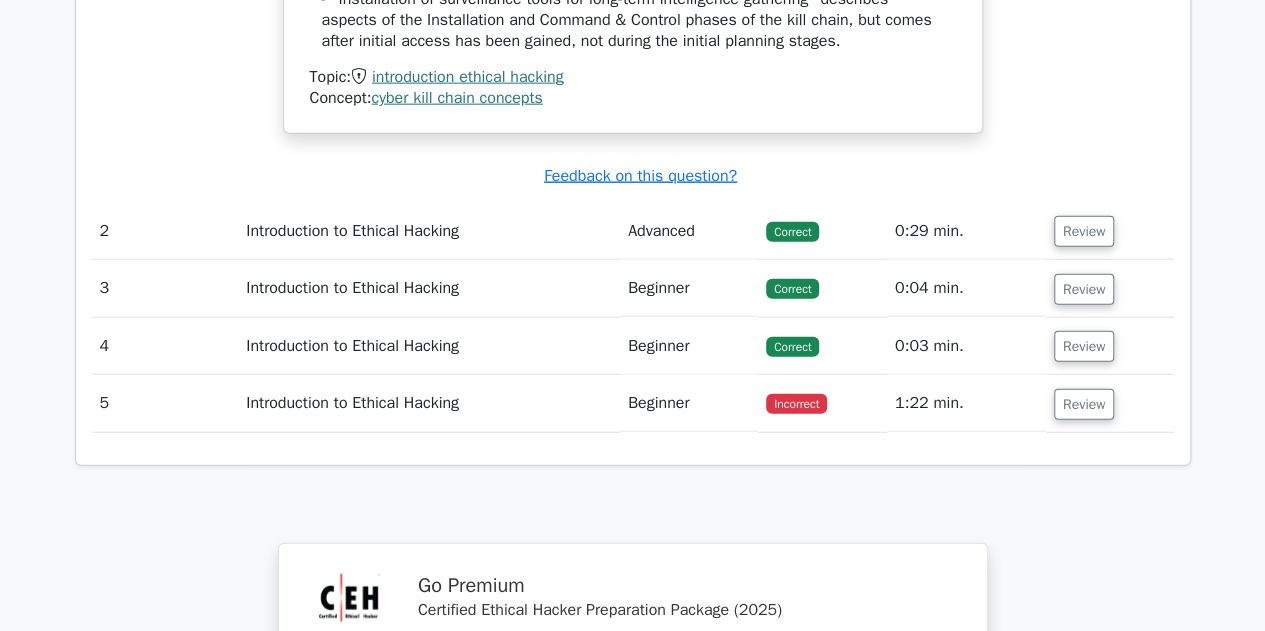click on "Beginner" at bounding box center [689, 403] 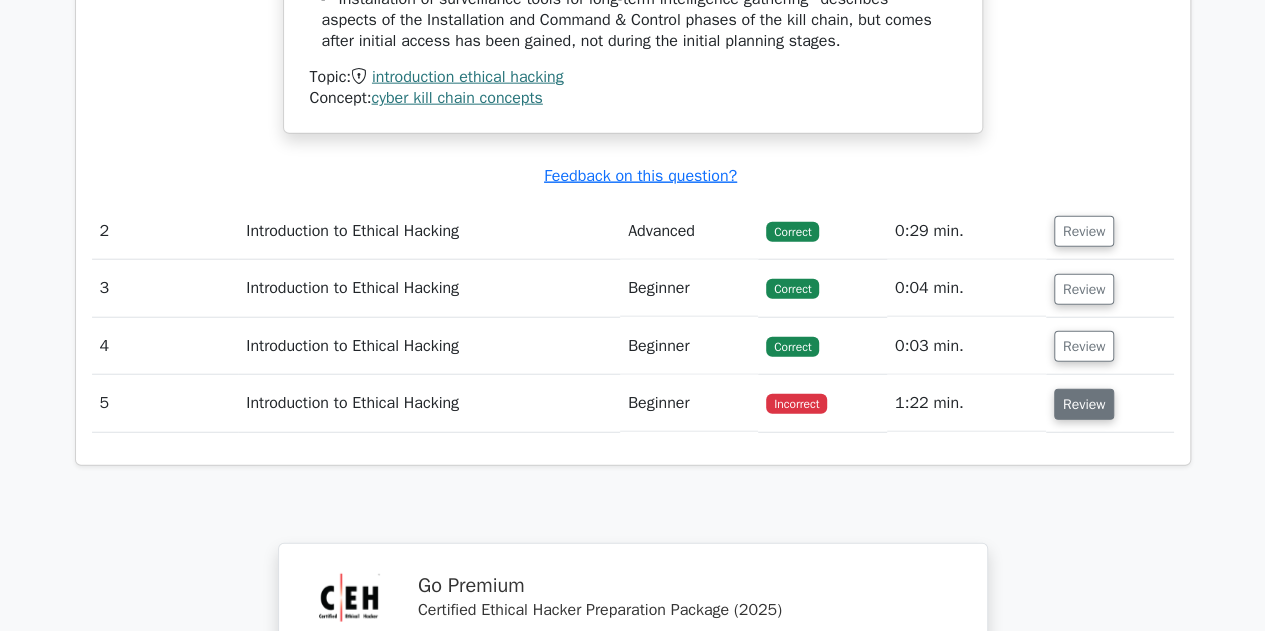 click on "Review" at bounding box center [1084, 404] 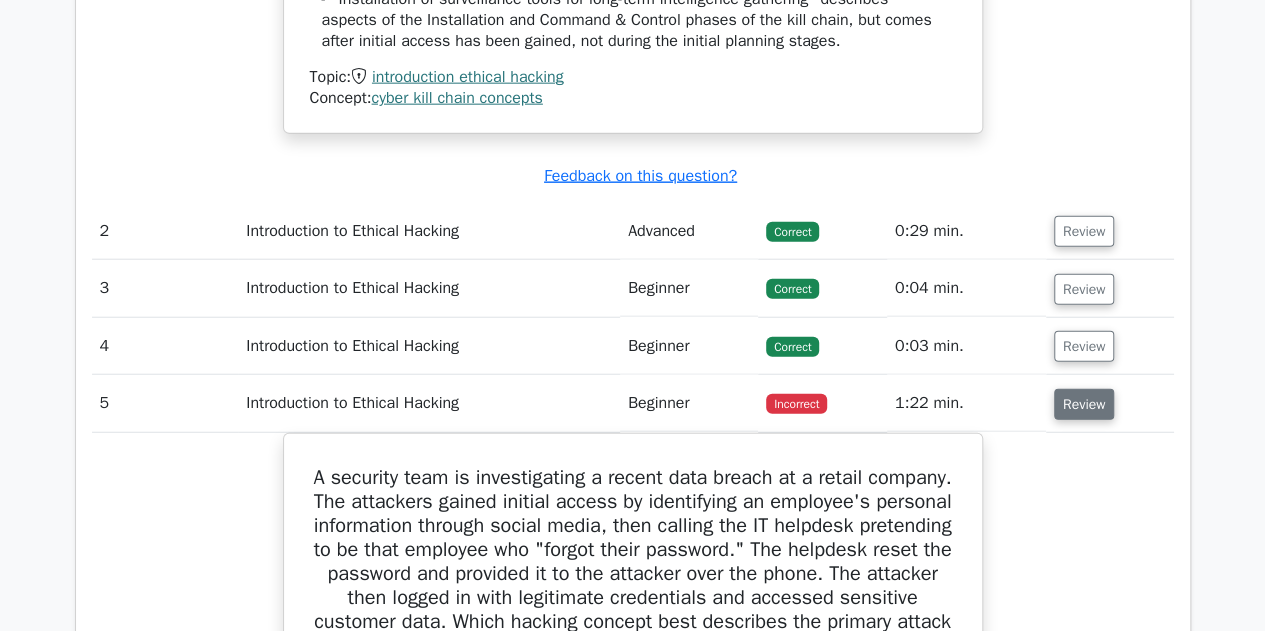 click on "Review" at bounding box center [1084, 404] 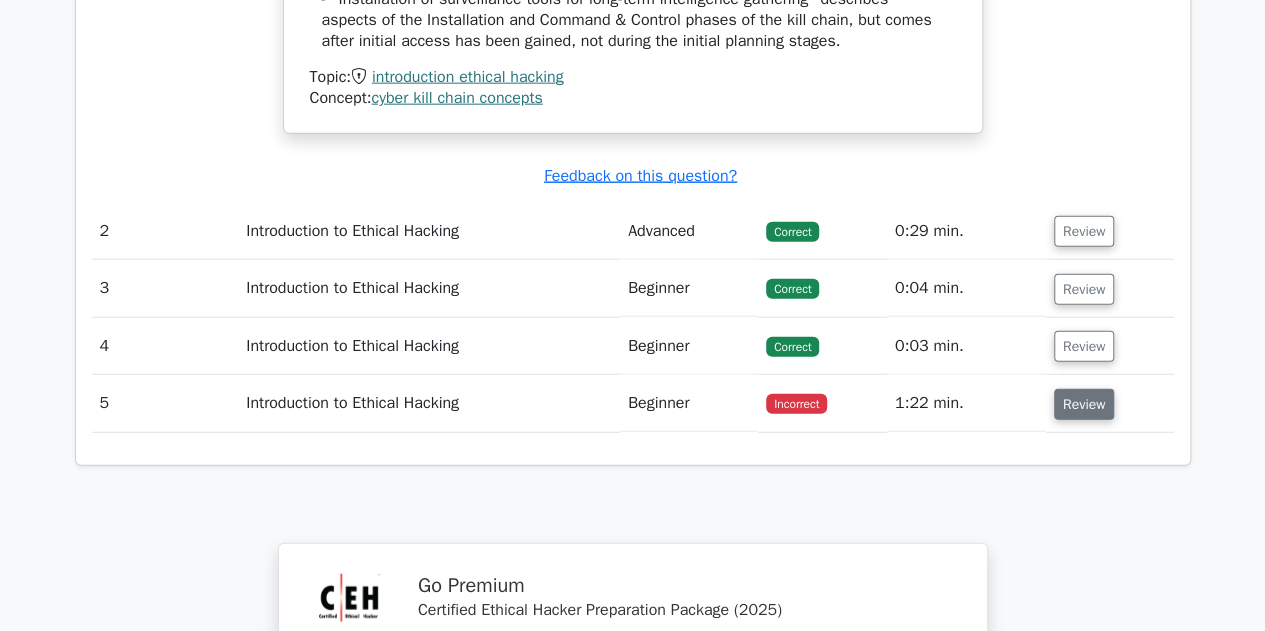 click on "Review" at bounding box center [1084, 404] 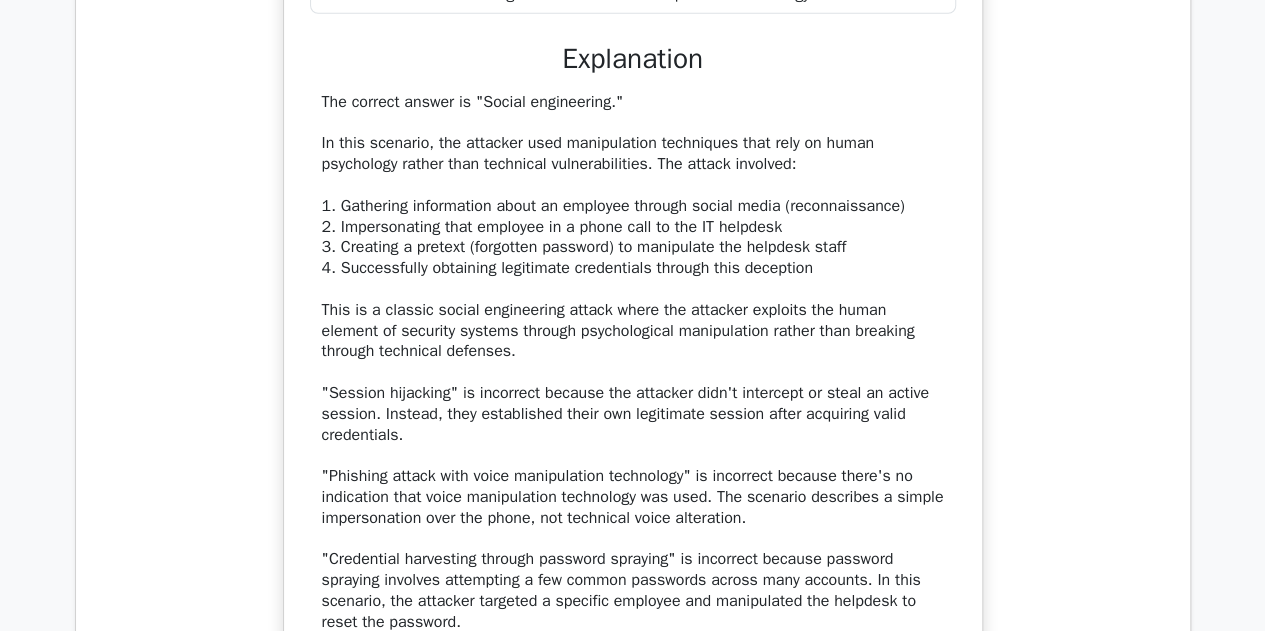scroll, scrollTop: 3306, scrollLeft: 0, axis: vertical 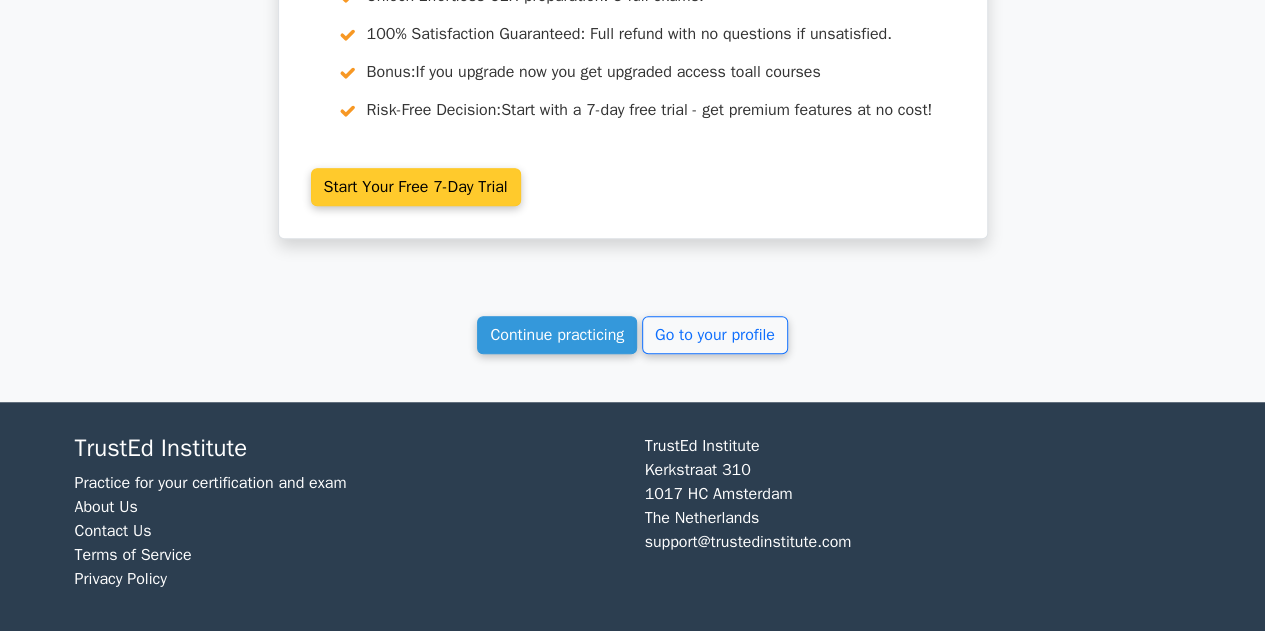 click on "Start Your Free 7-Day Trial" at bounding box center (416, 187) 